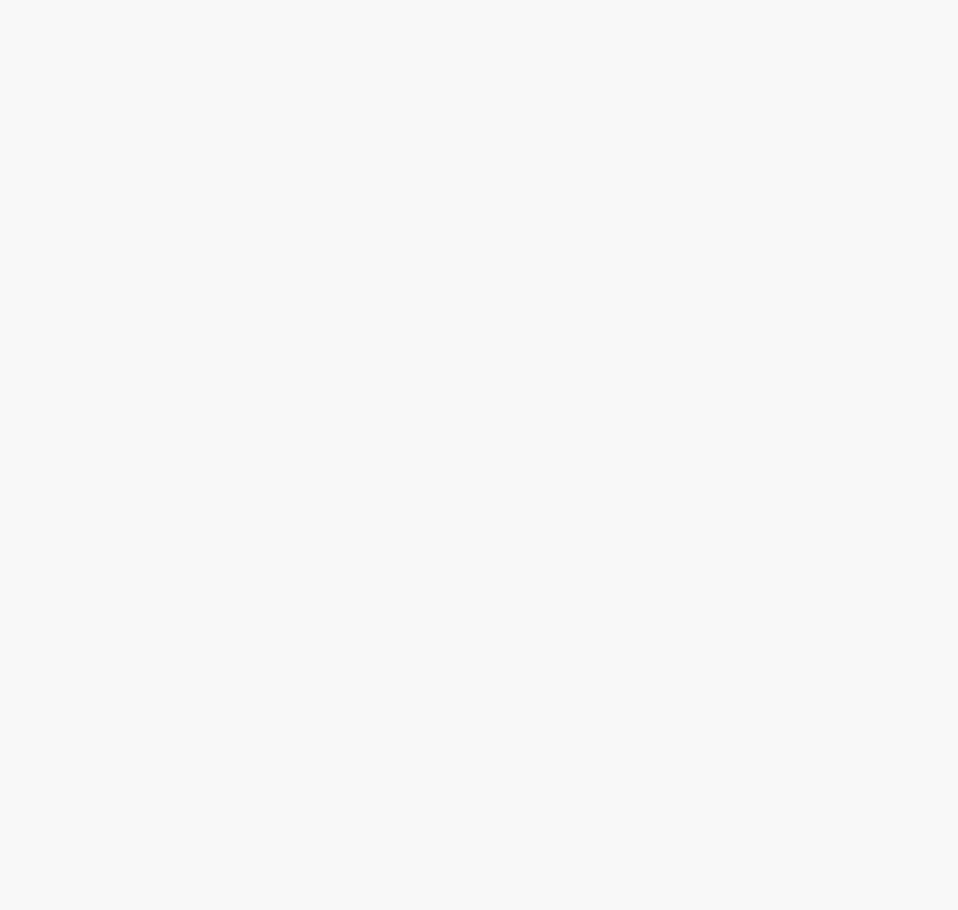 scroll, scrollTop: 0, scrollLeft: 0, axis: both 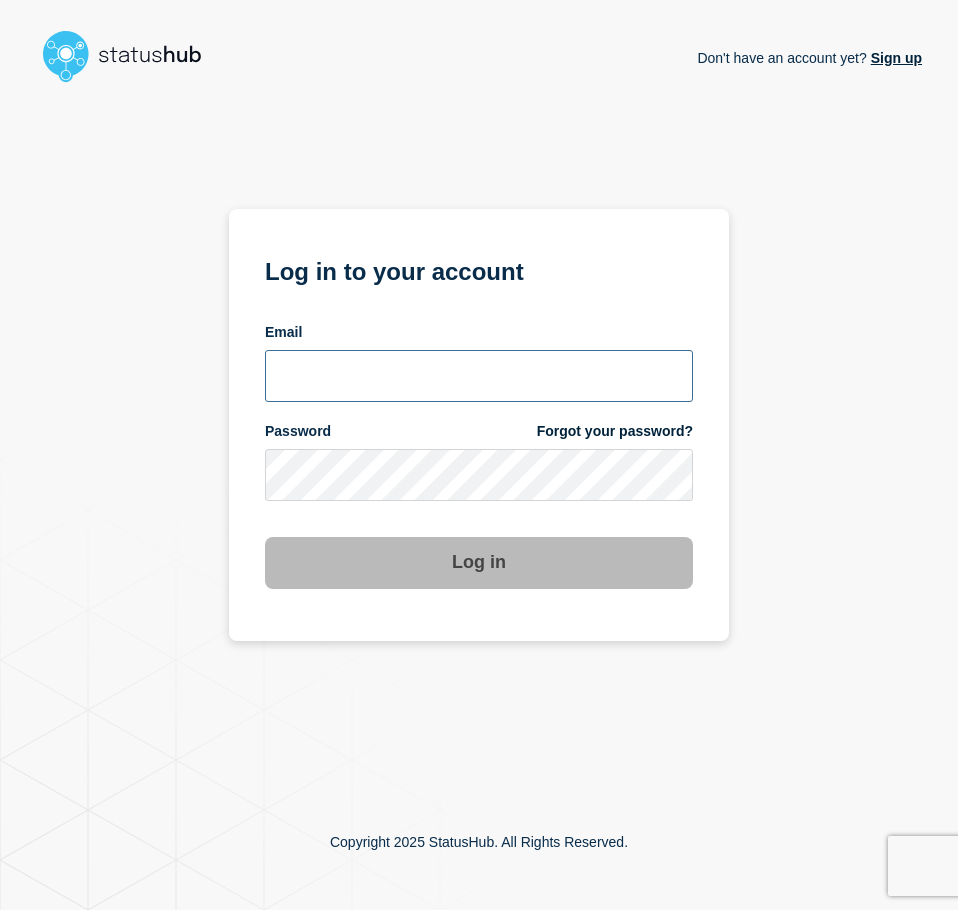 click at bounding box center [479, 376] 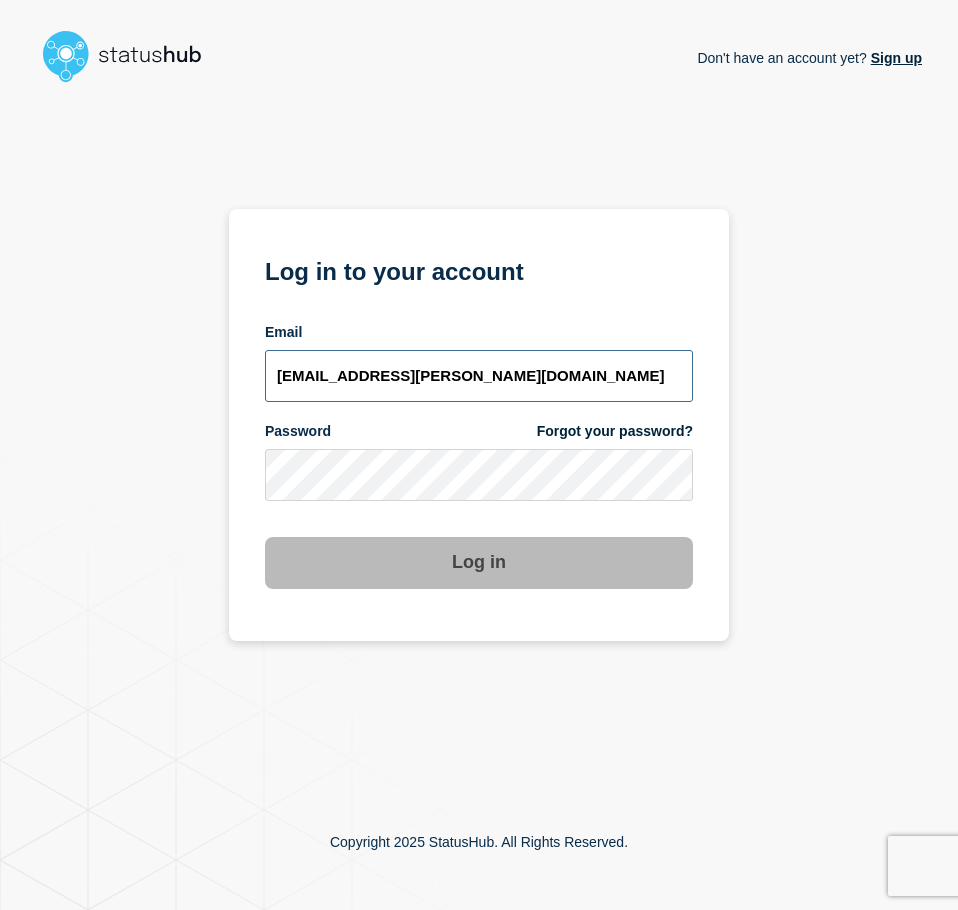 type on "caleb.stahr@conexon.us" 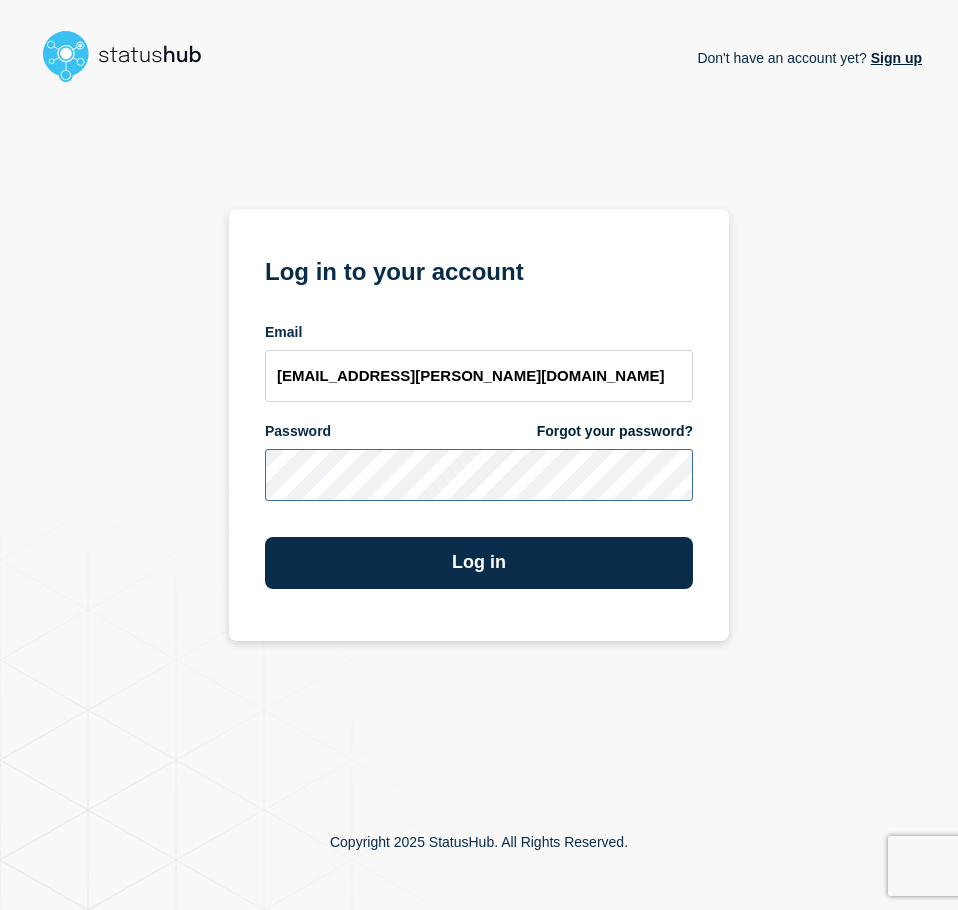 click on "Log in" at bounding box center (479, 563) 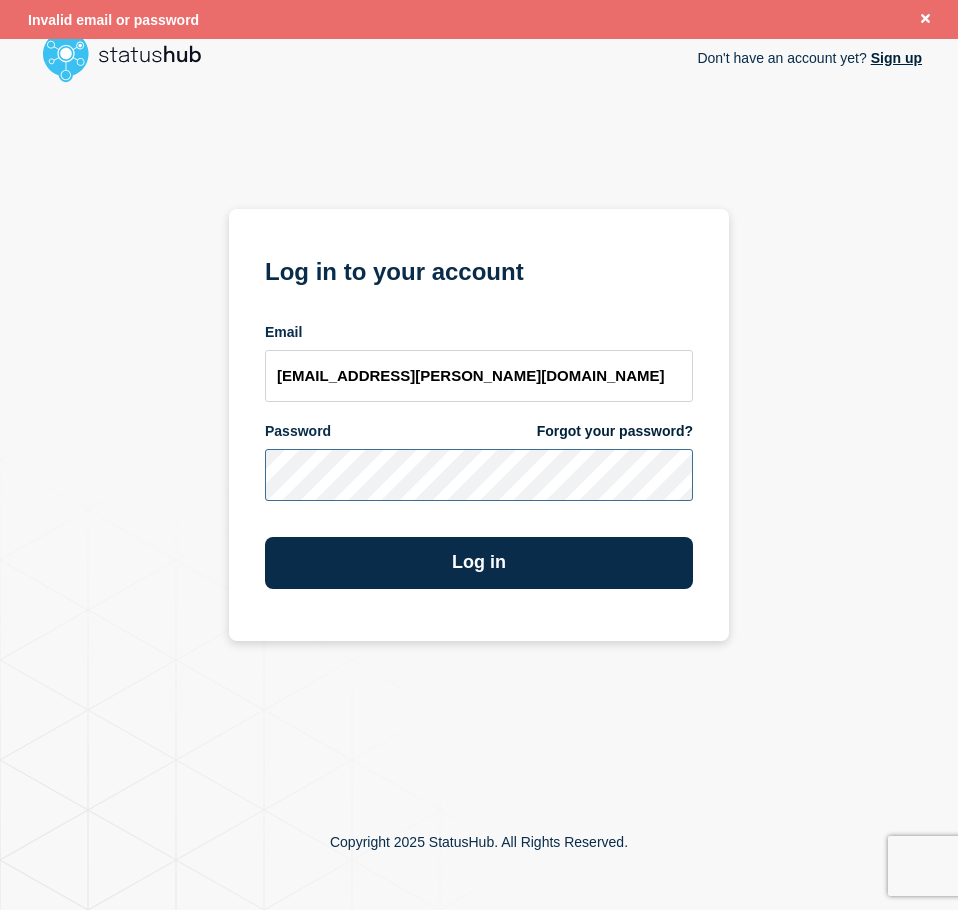 click on "Log in" at bounding box center [479, 563] 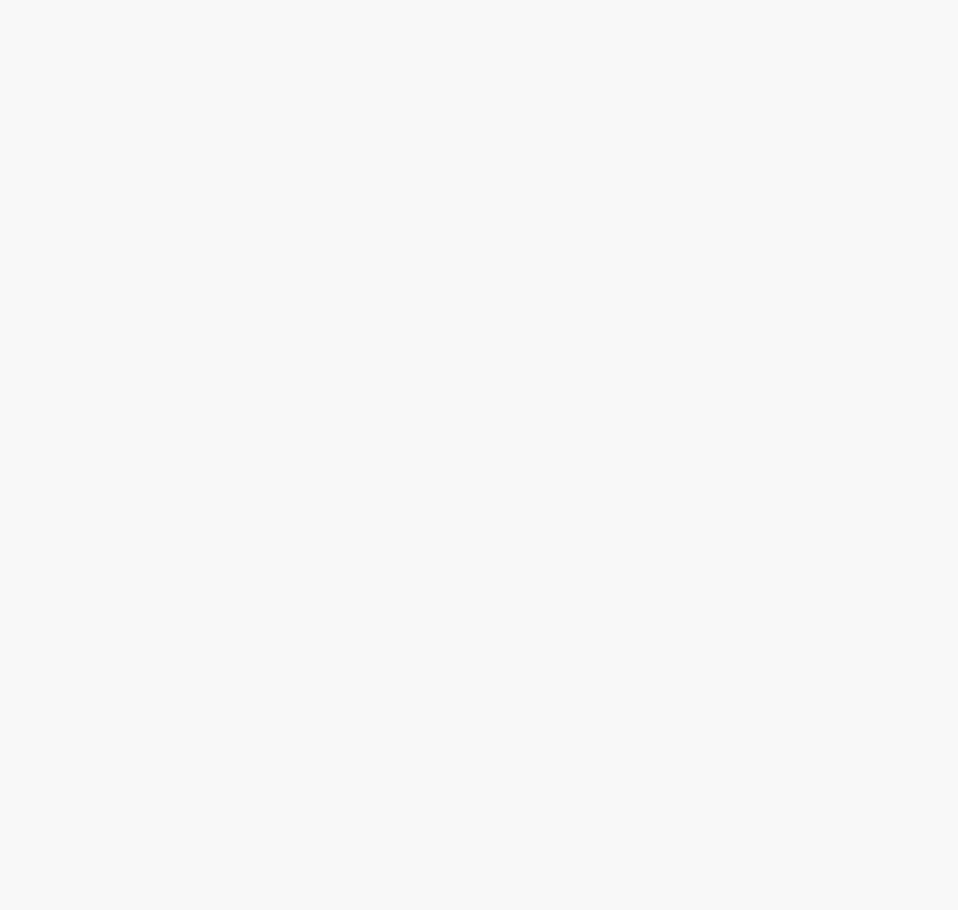 scroll, scrollTop: 0, scrollLeft: 0, axis: both 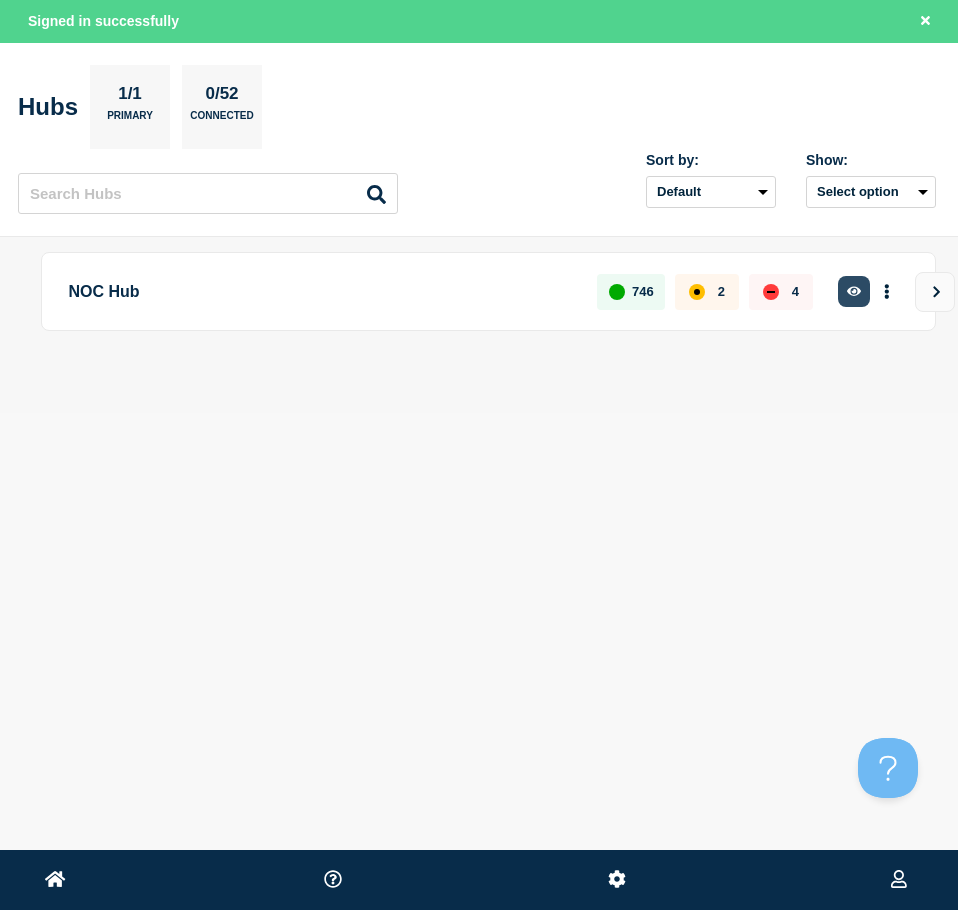 click 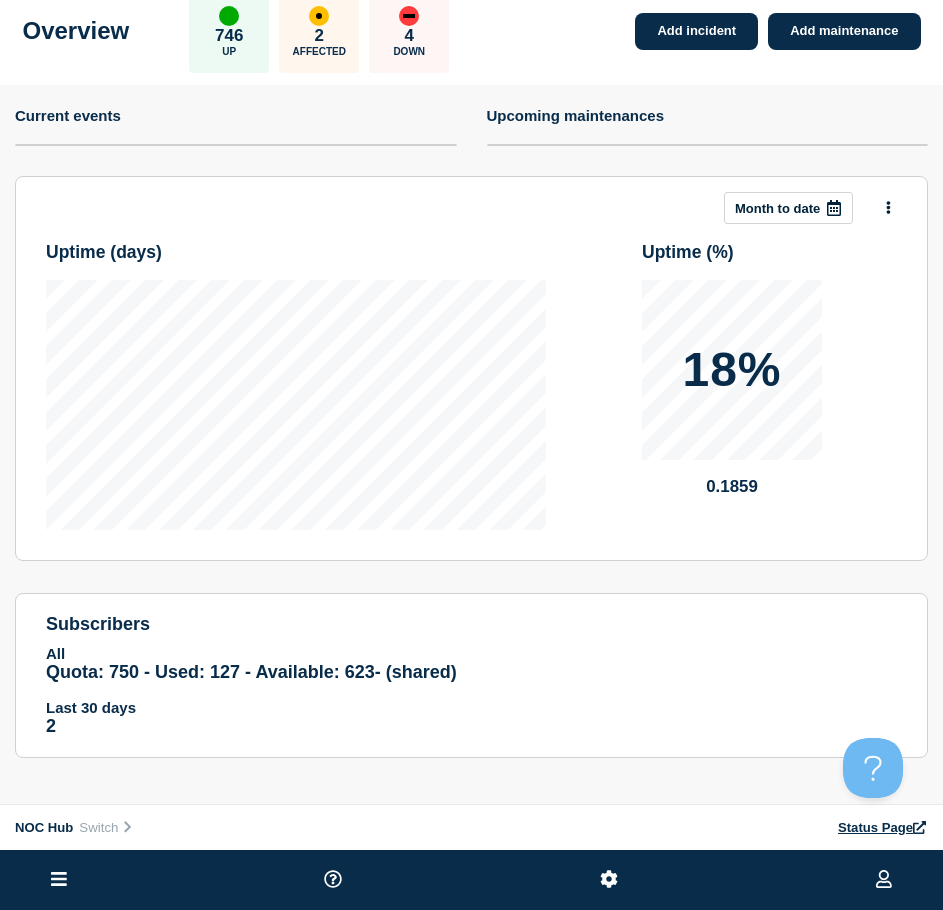 scroll, scrollTop: 0, scrollLeft: 0, axis: both 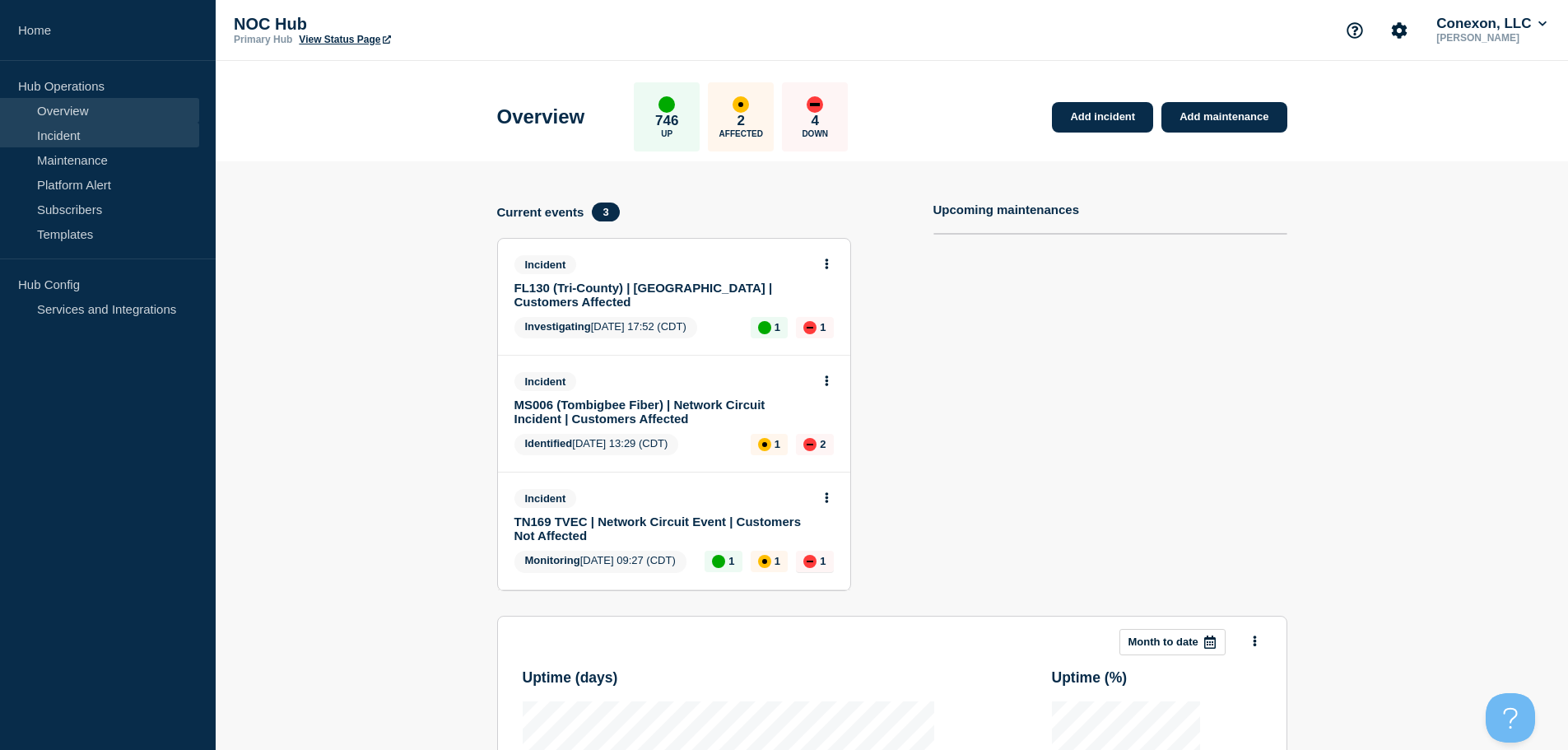 click on "Incident" at bounding box center (100, 135) 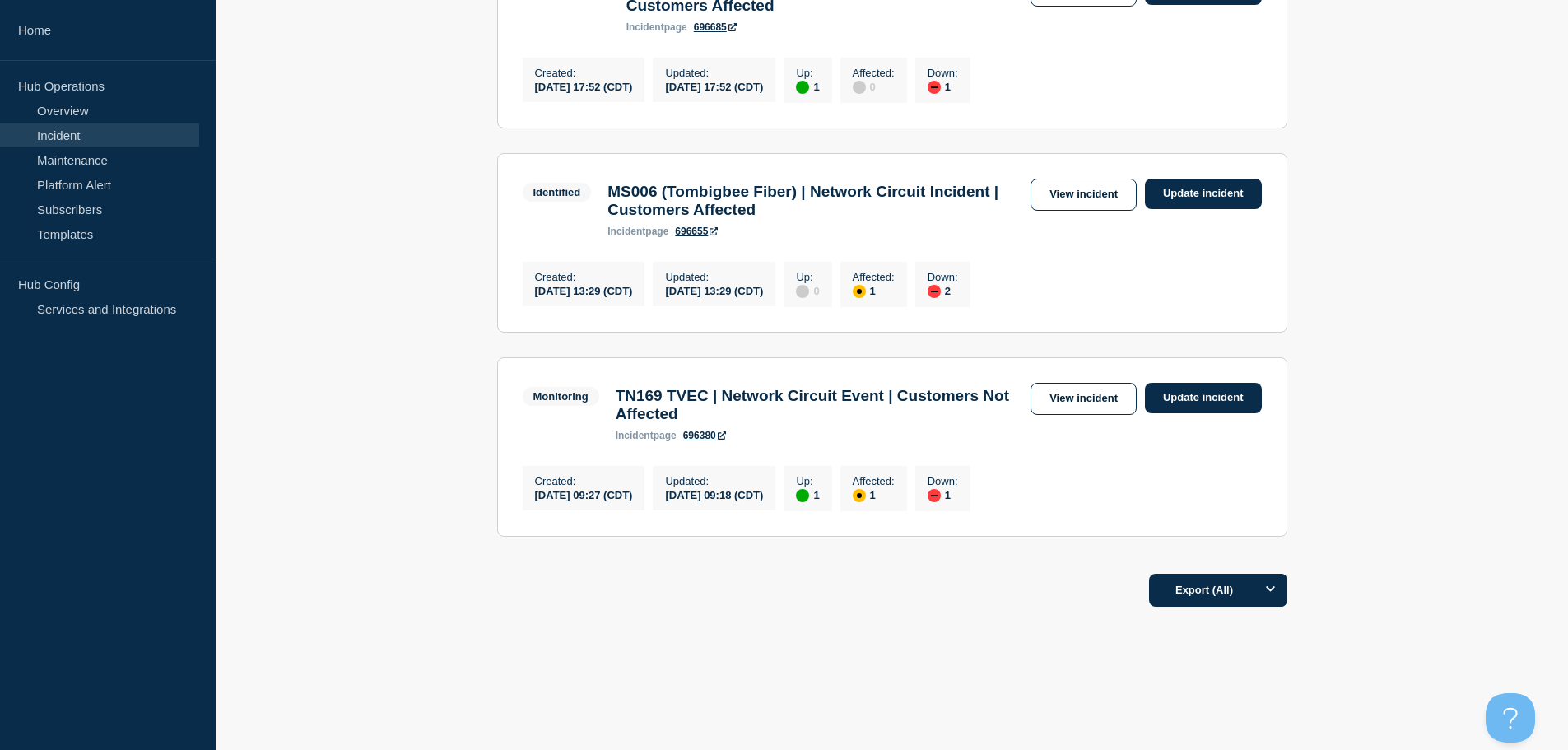 scroll, scrollTop: 412, scrollLeft: 0, axis: vertical 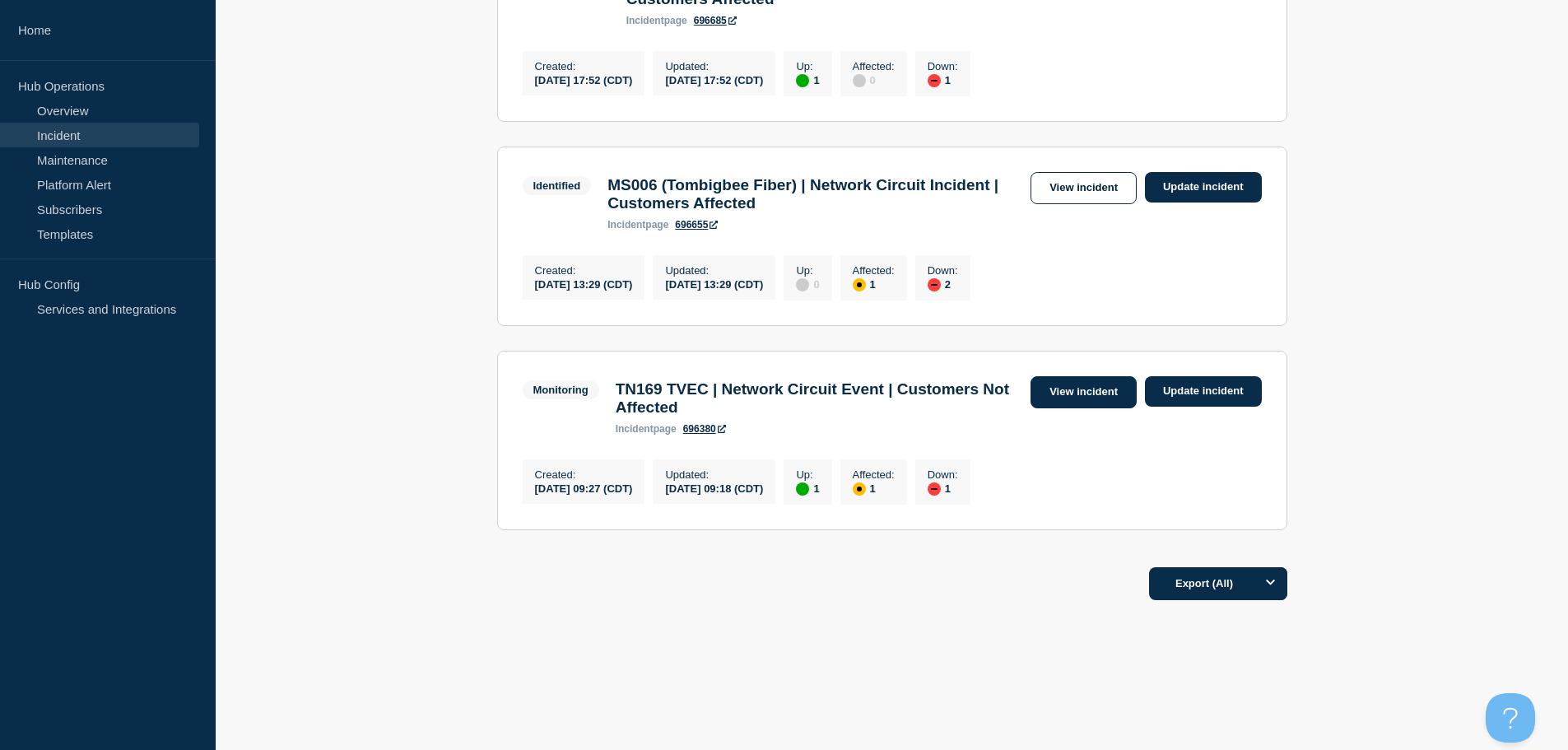 click on "View incident" at bounding box center [1083, 392] 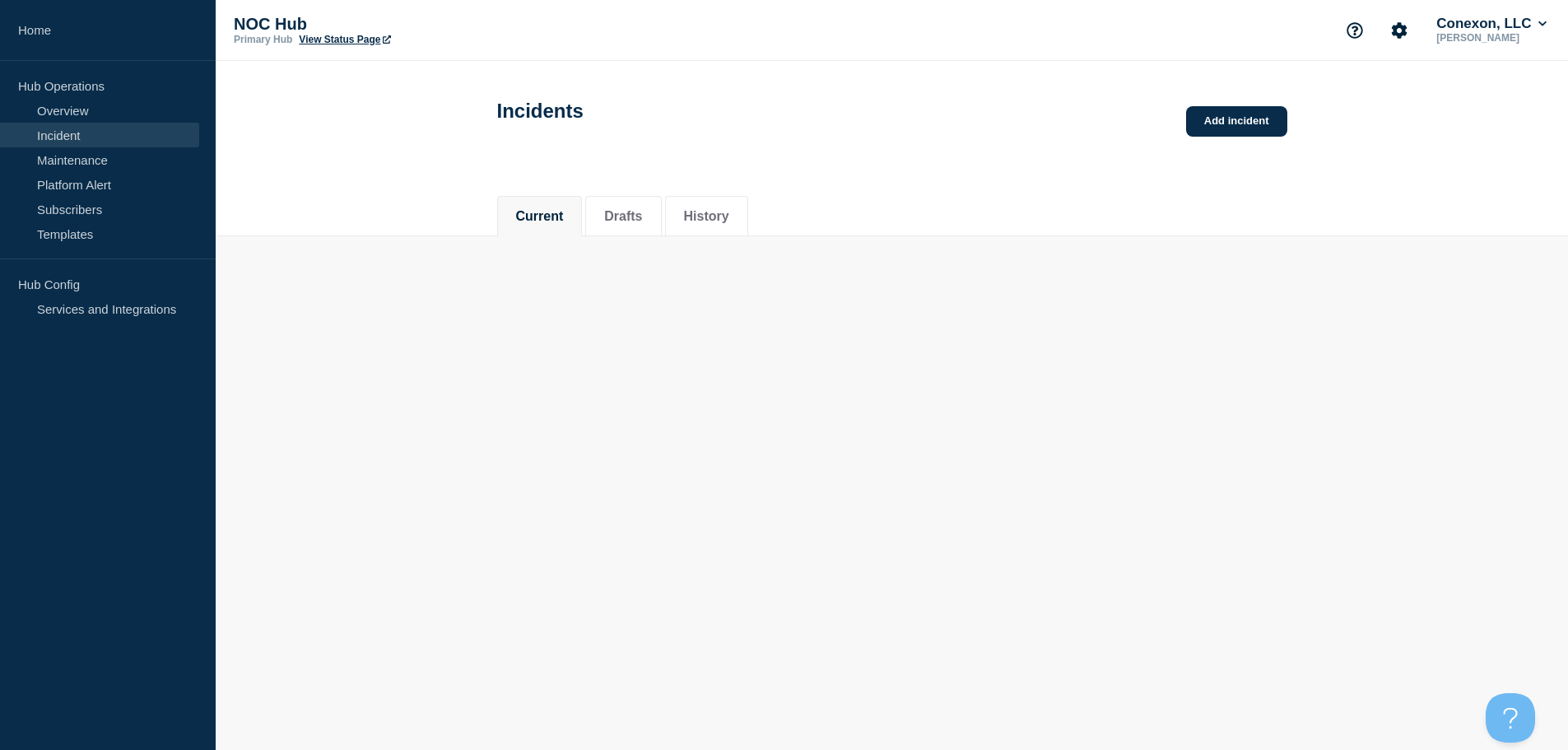 scroll, scrollTop: 0, scrollLeft: 0, axis: both 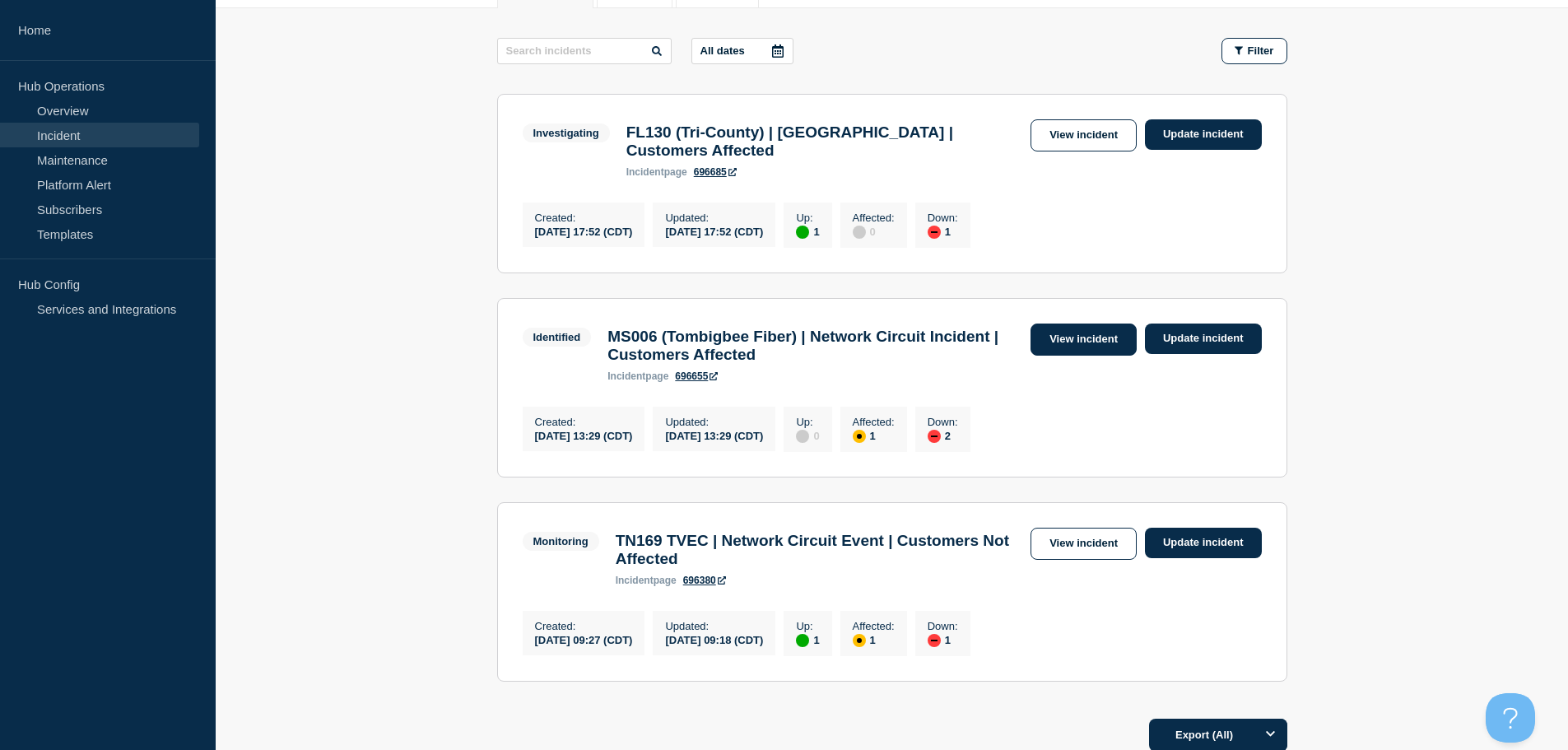 click on "View incident" at bounding box center (1083, 339) 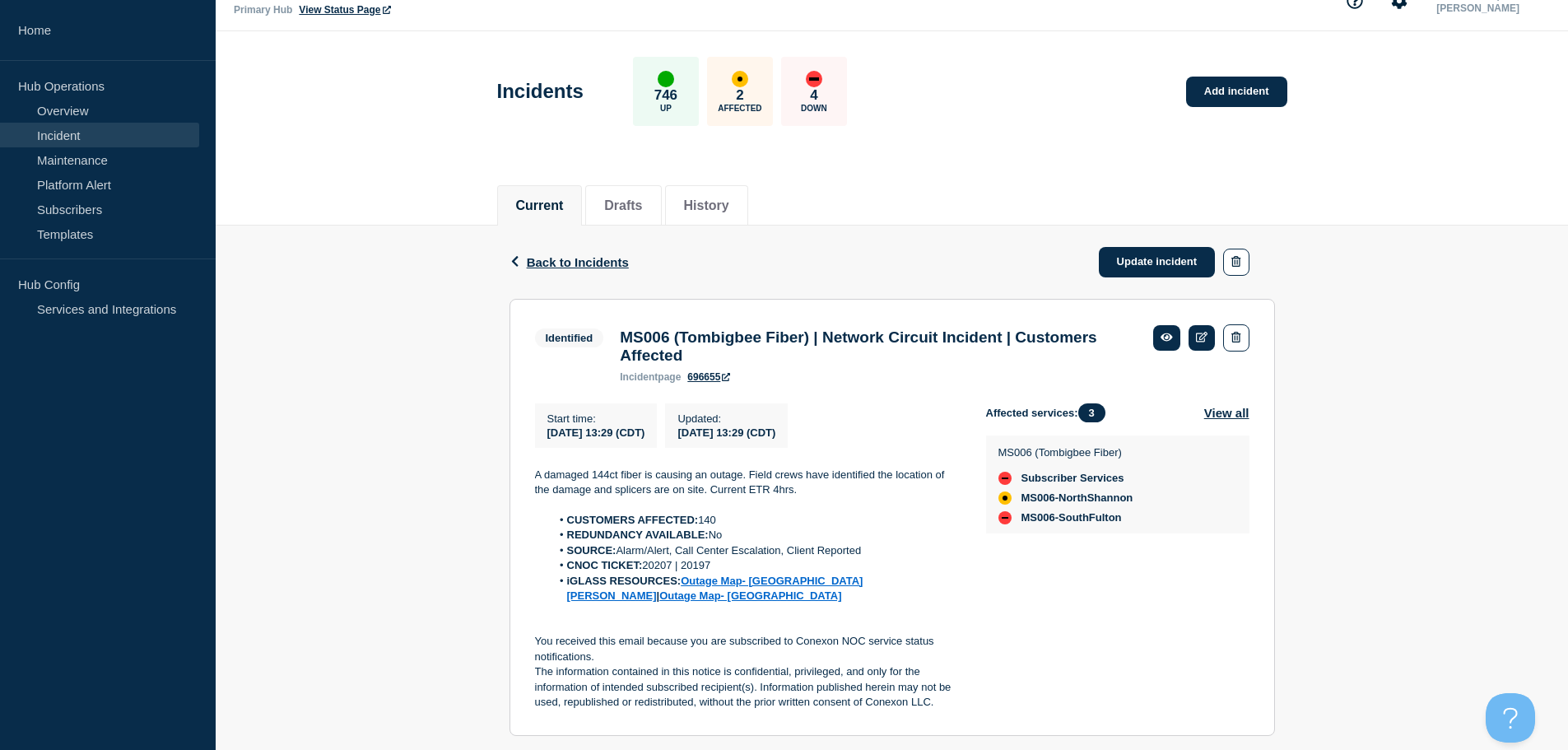 scroll, scrollTop: 76, scrollLeft: 0, axis: vertical 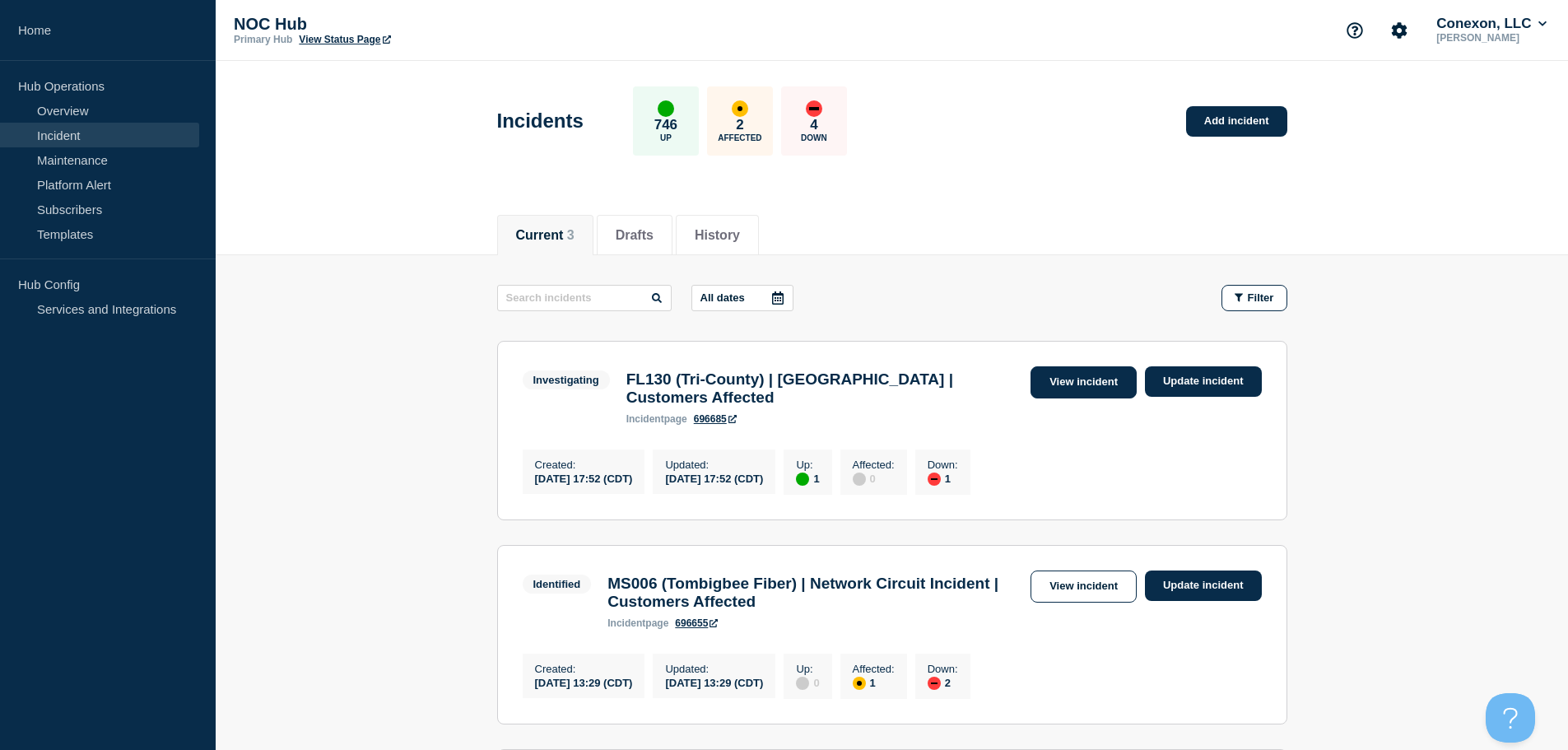 click on "View incident" at bounding box center [1083, 382] 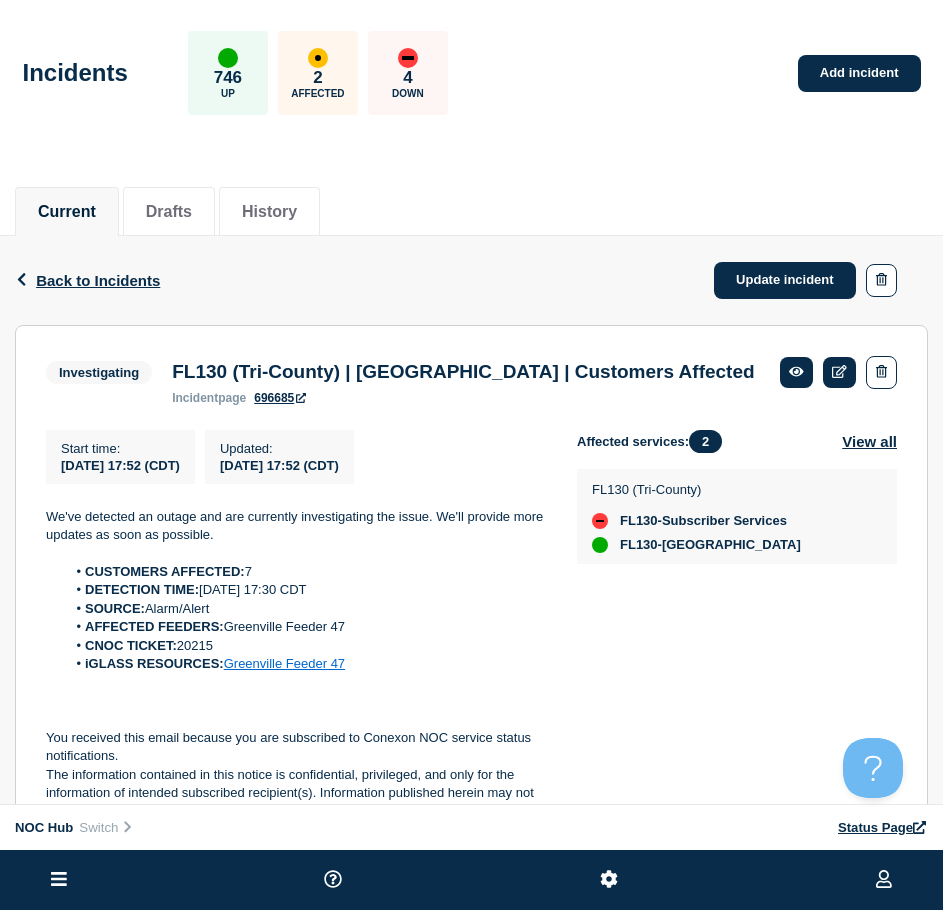 drag, startPoint x: 283, startPoint y: 235, endPoint x: 360, endPoint y: 247, distance: 77.92946 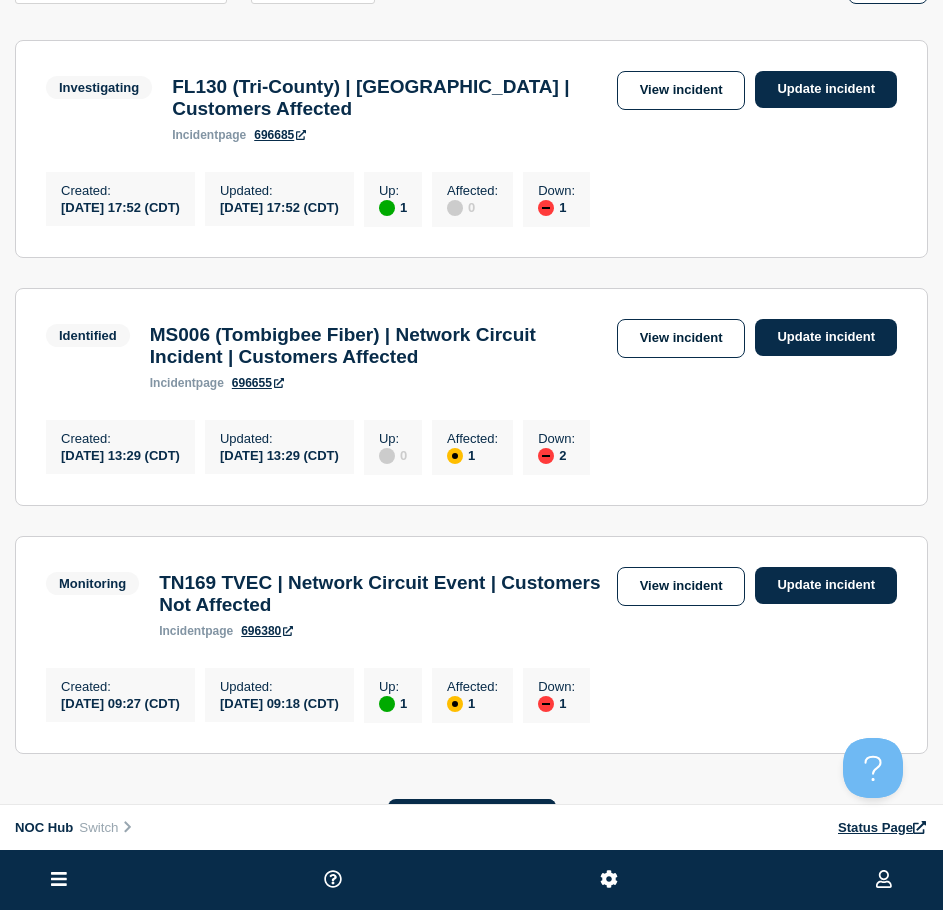 scroll, scrollTop: 539, scrollLeft: 0, axis: vertical 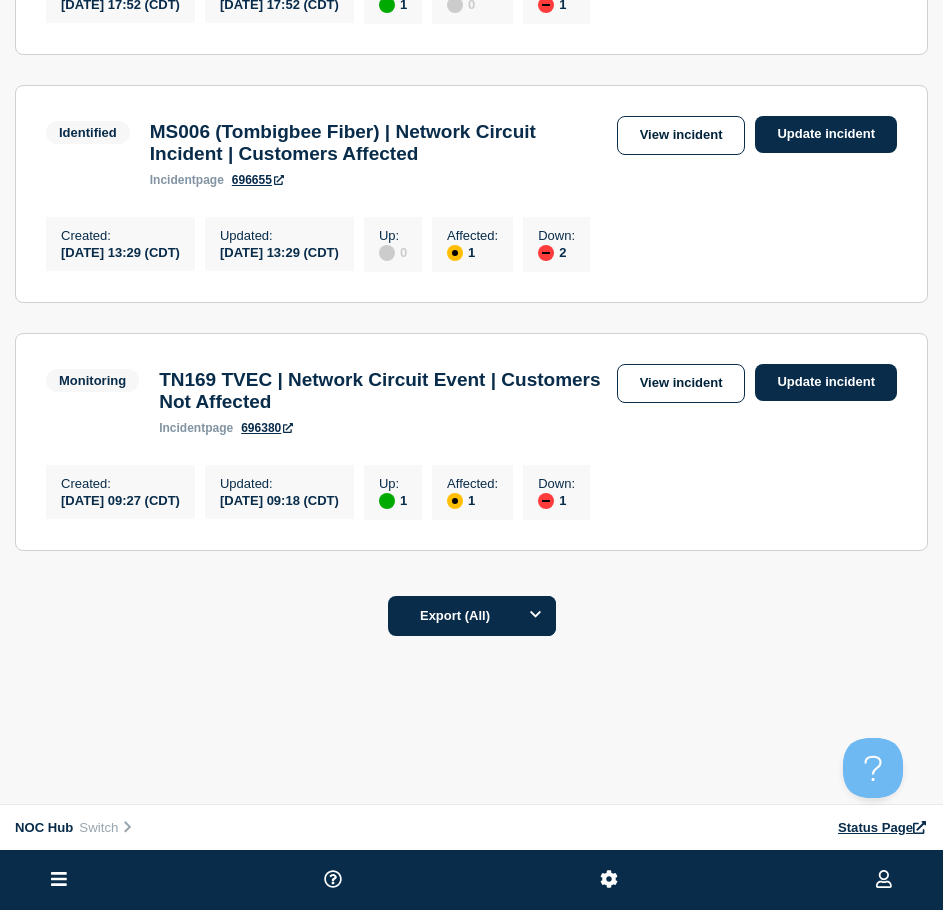 click on "View incident" at bounding box center (681, 383) 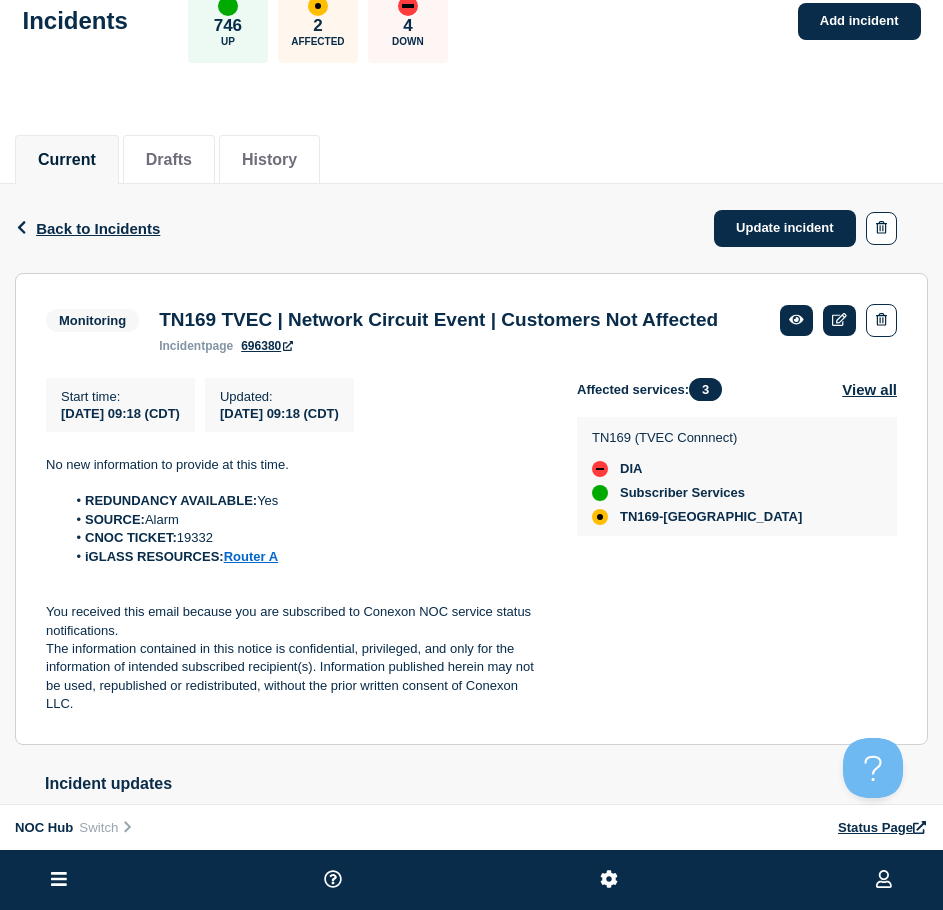 scroll, scrollTop: 200, scrollLeft: 0, axis: vertical 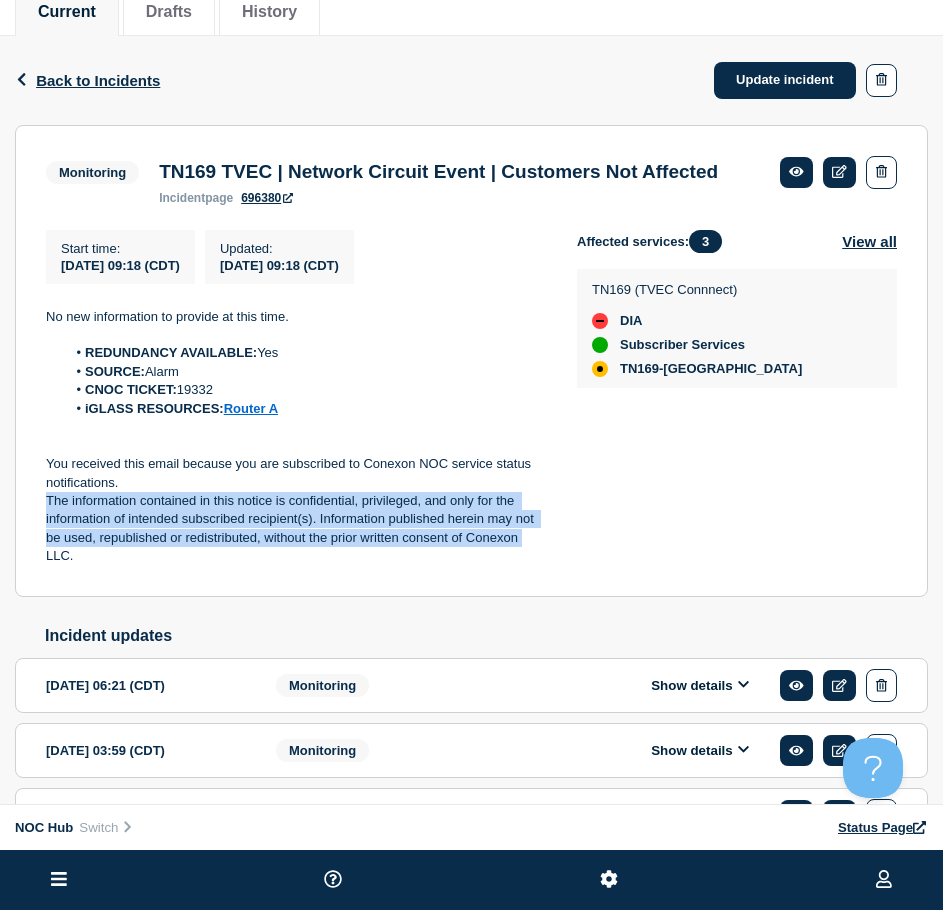 drag, startPoint x: 537, startPoint y: 578, endPoint x: 263, endPoint y: 506, distance: 283.30197 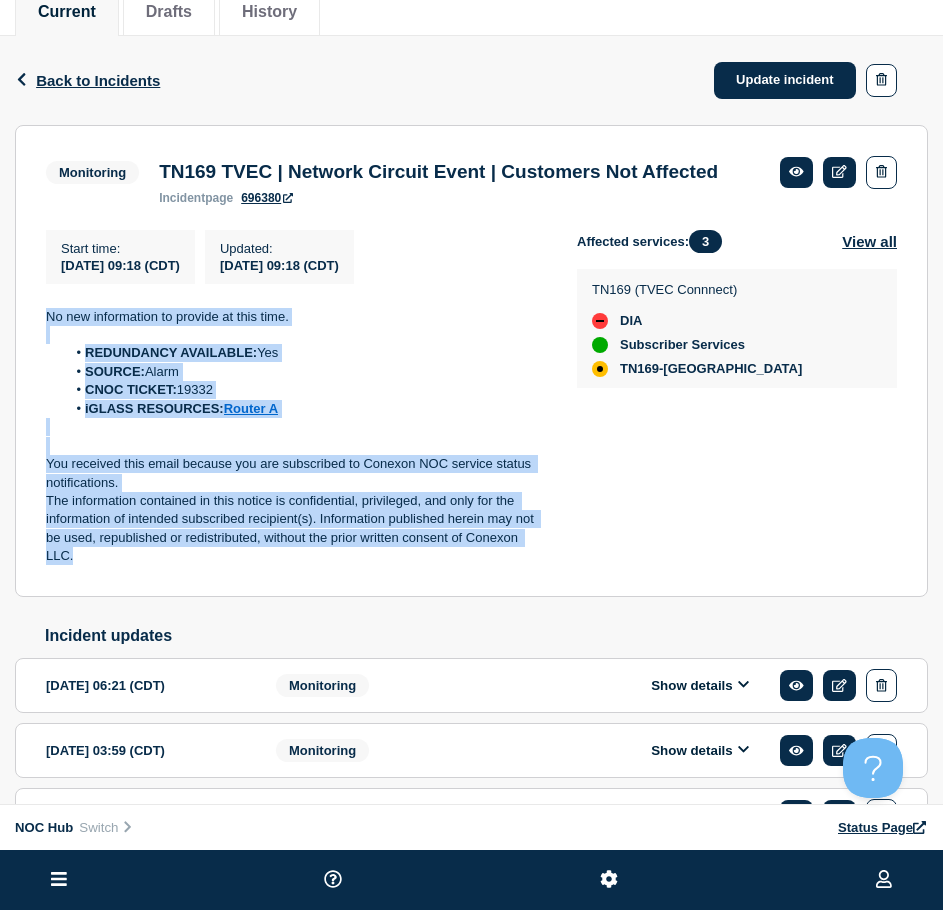 drag, startPoint x: 155, startPoint y: 591, endPoint x: 33, endPoint y: 355, distance: 265.66898 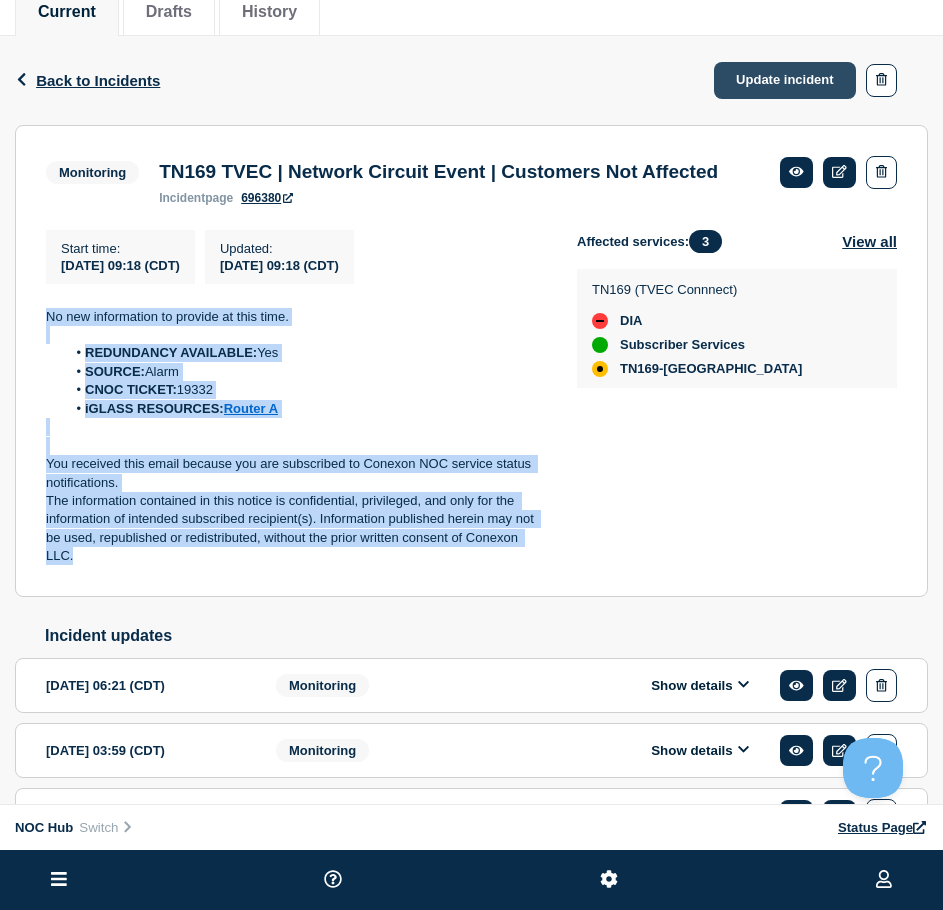 click on "Update incident" 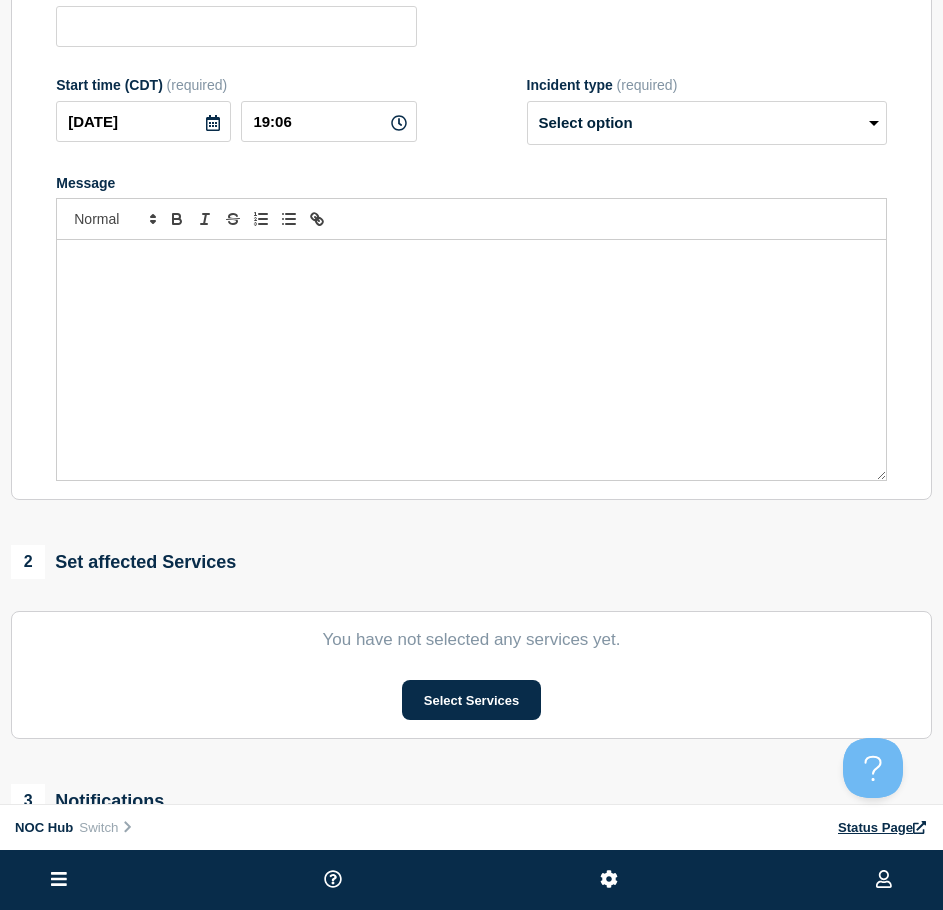 type on "TN169 TVEC | Network Circuit Event | Customers Not Affected" 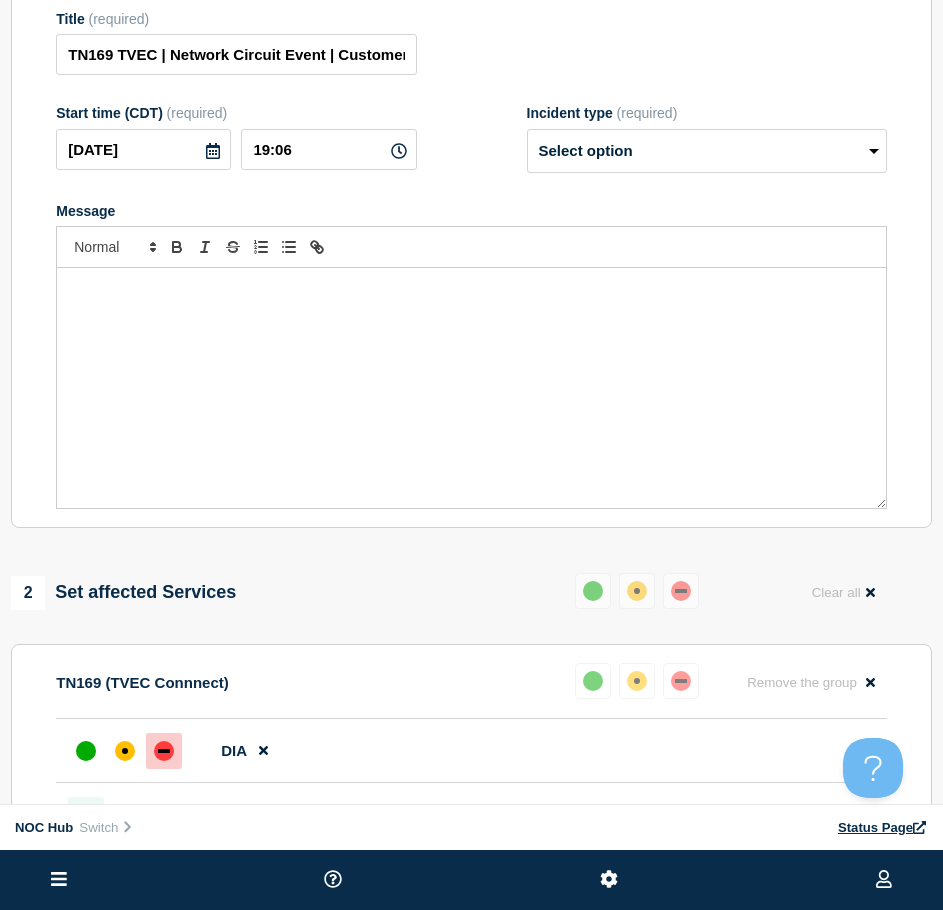 drag, startPoint x: 481, startPoint y: 299, endPoint x: 471, endPoint y: 323, distance: 26 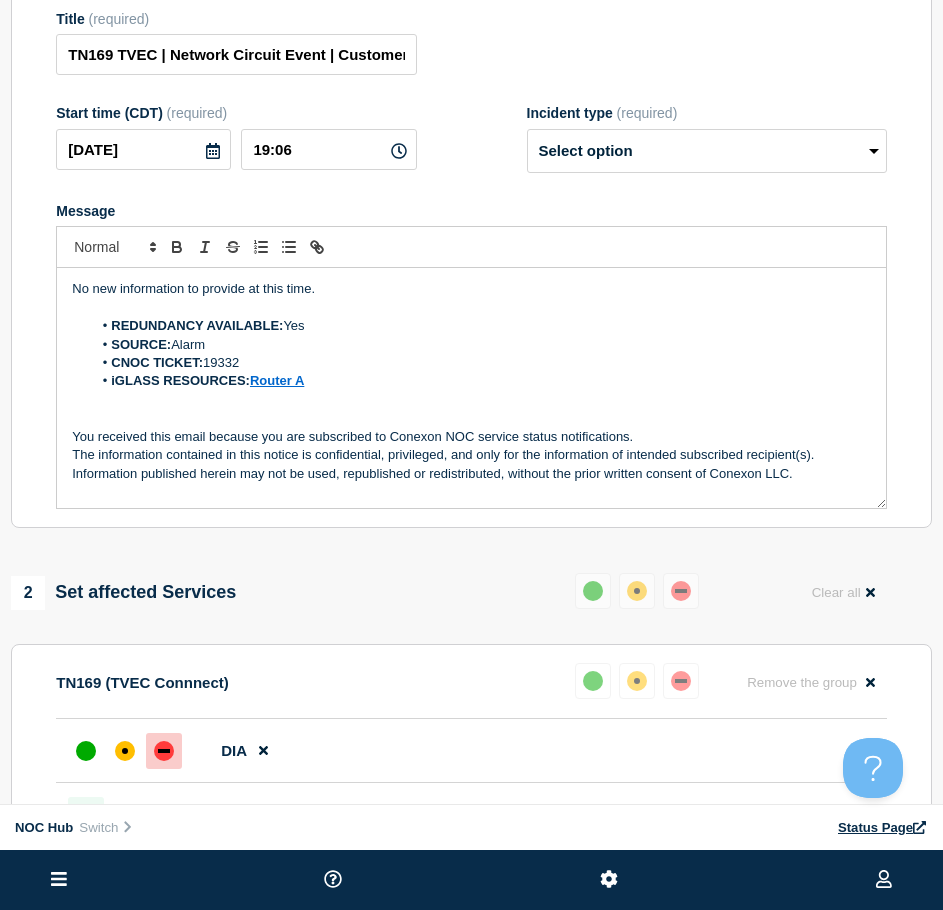 drag, startPoint x: 613, startPoint y: 123, endPoint x: 609, endPoint y: 138, distance: 15.524175 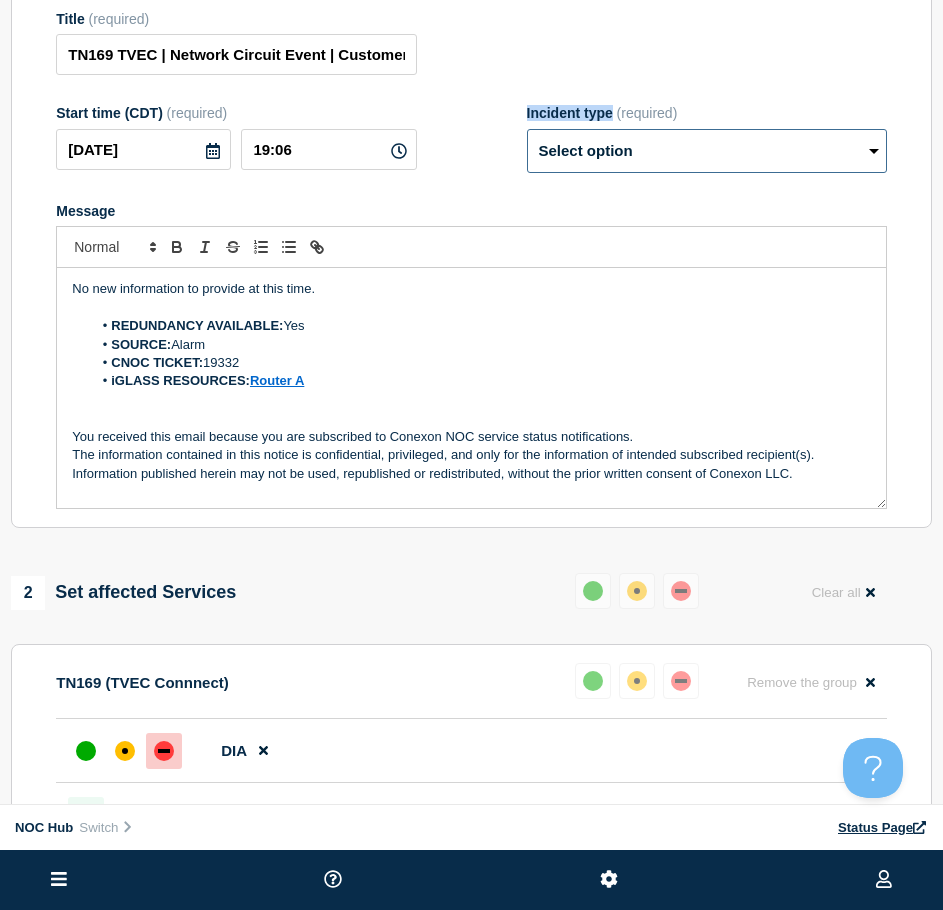 click on "Select option Investigating Identified Monitoring Resolved" at bounding box center (707, 151) 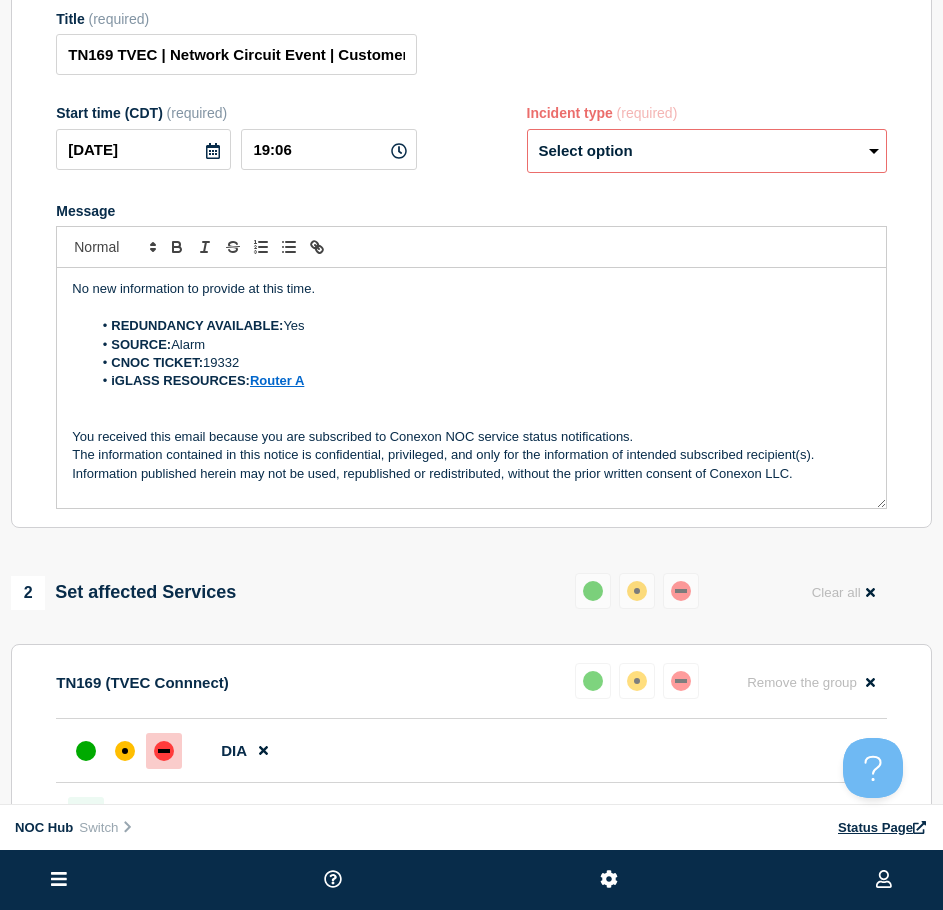 drag, startPoint x: 98, startPoint y: 114, endPoint x: 559, endPoint y: 90, distance: 461.6243 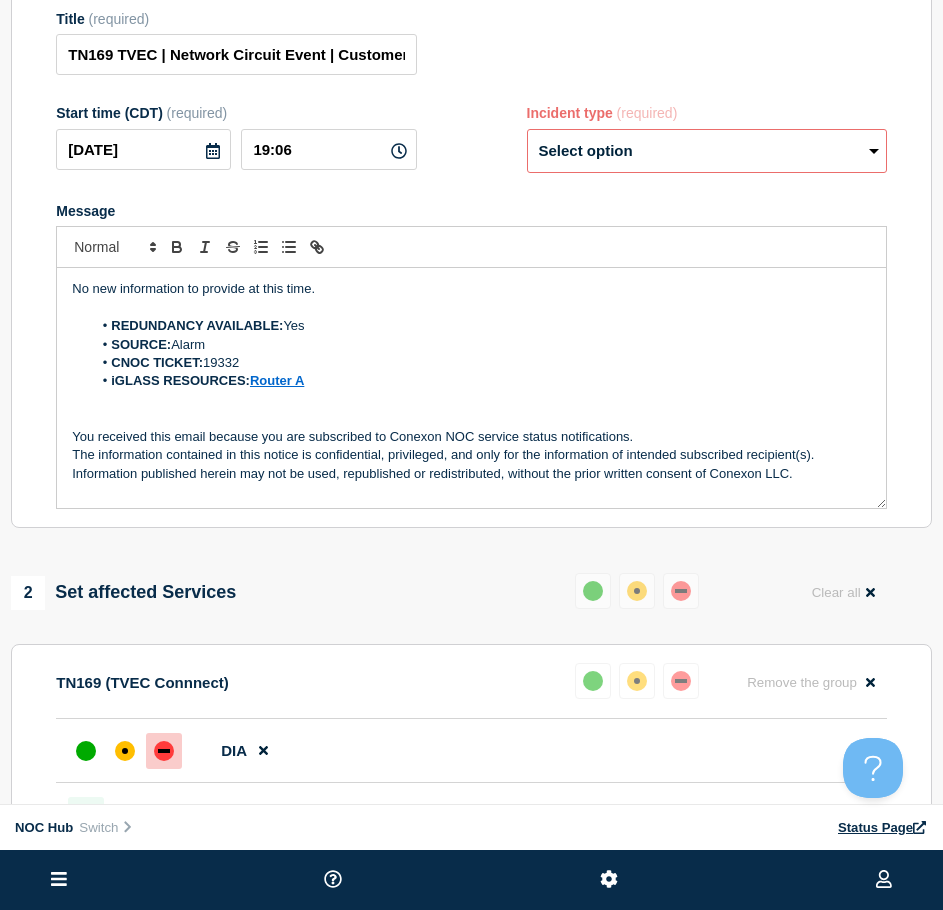 click on "Title  (required) TN169 TVEC | Network Circuit Event | Customers Not Affected" at bounding box center [471, 43] 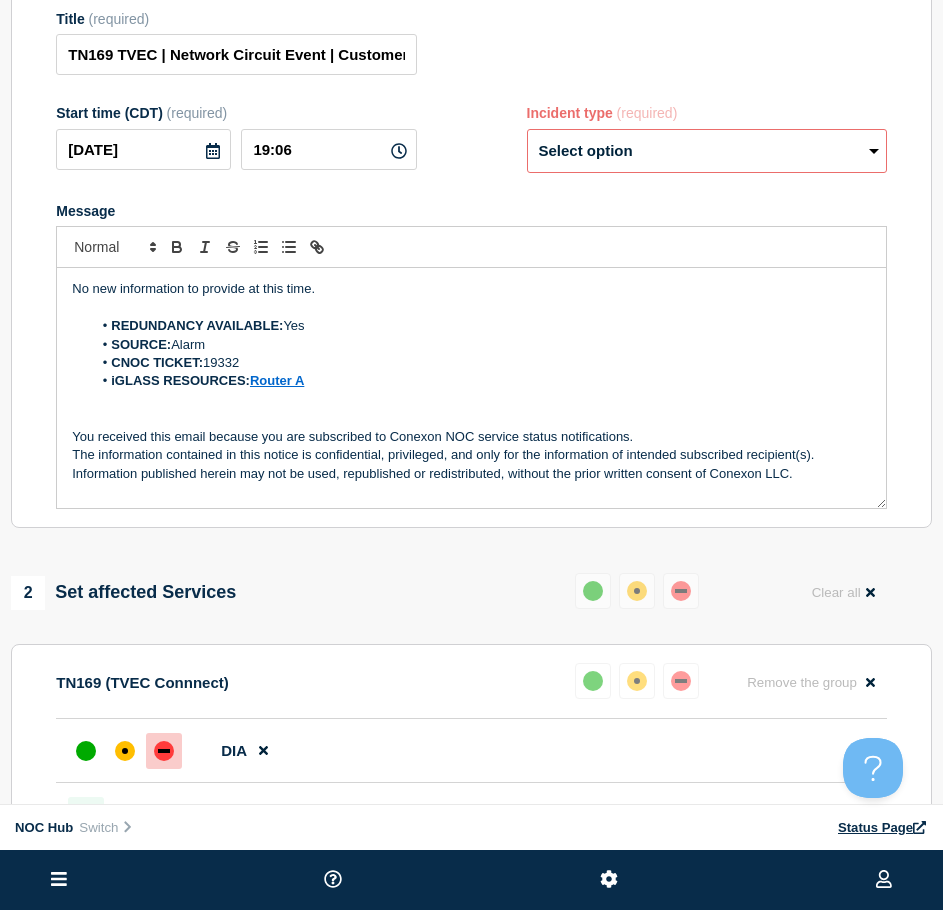 click on "Select option Investigating Identified Monitoring Resolved" at bounding box center (707, 151) 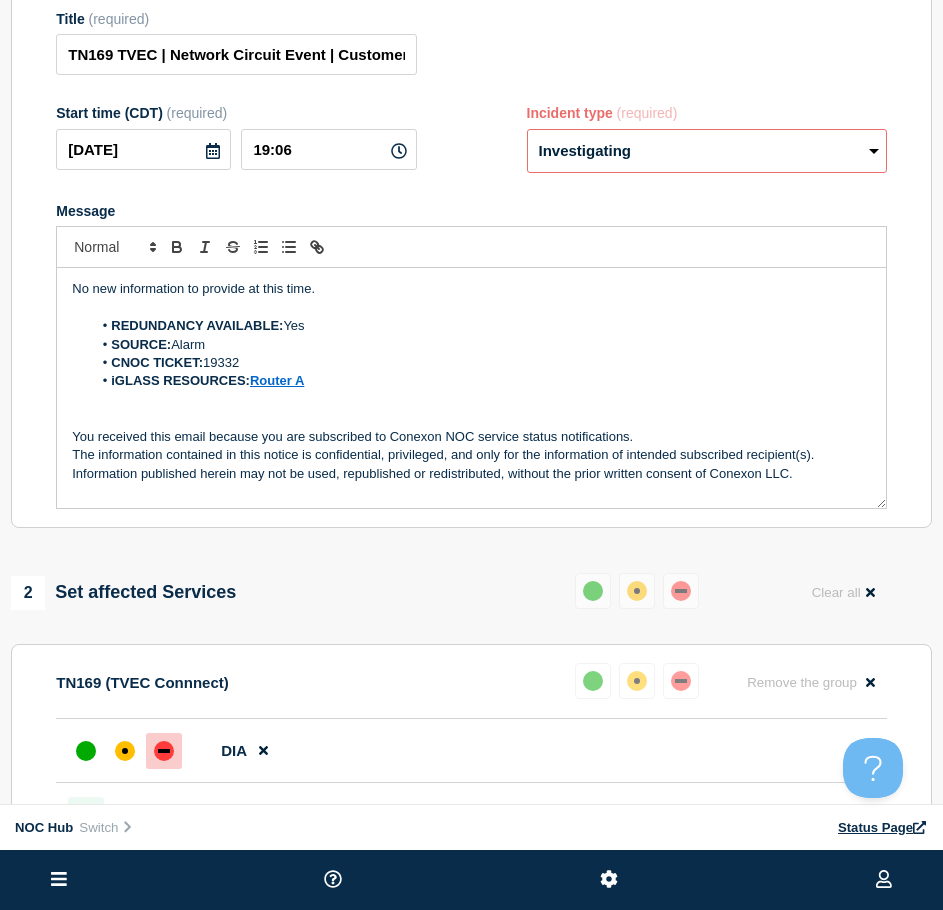 click on "Select option Investigating Identified Monitoring Resolved" at bounding box center [707, 151] 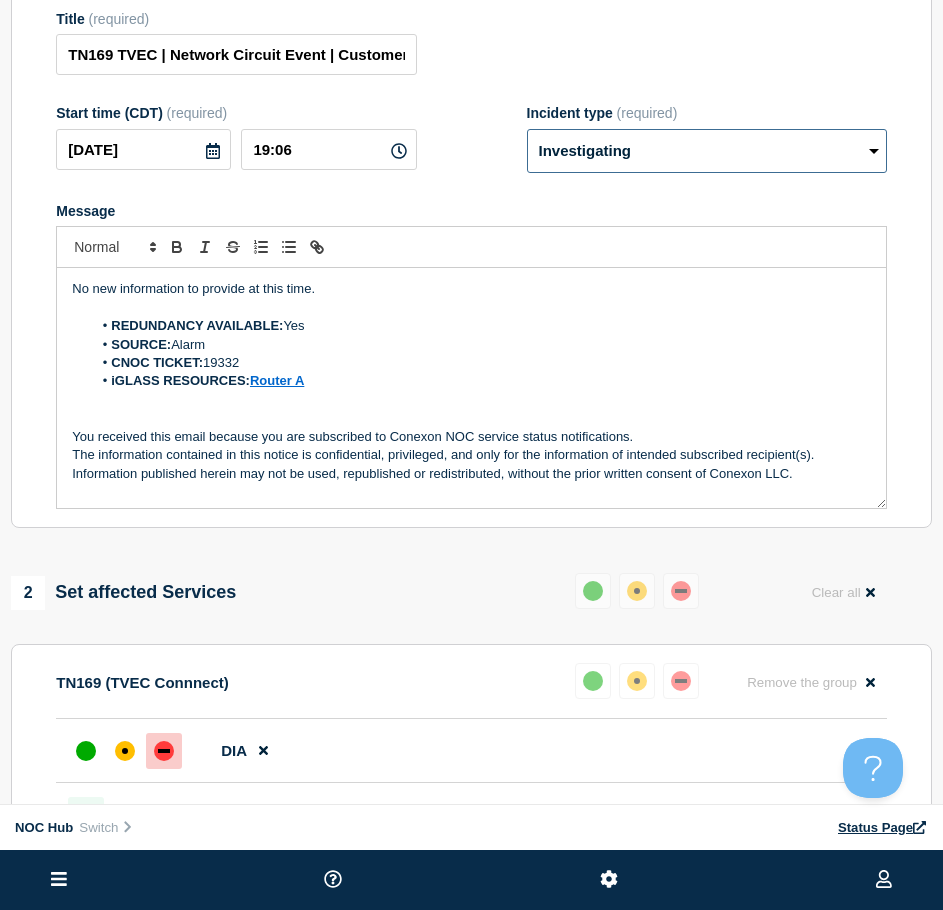 click on "Select option Investigating Identified Monitoring Resolved" at bounding box center (707, 151) 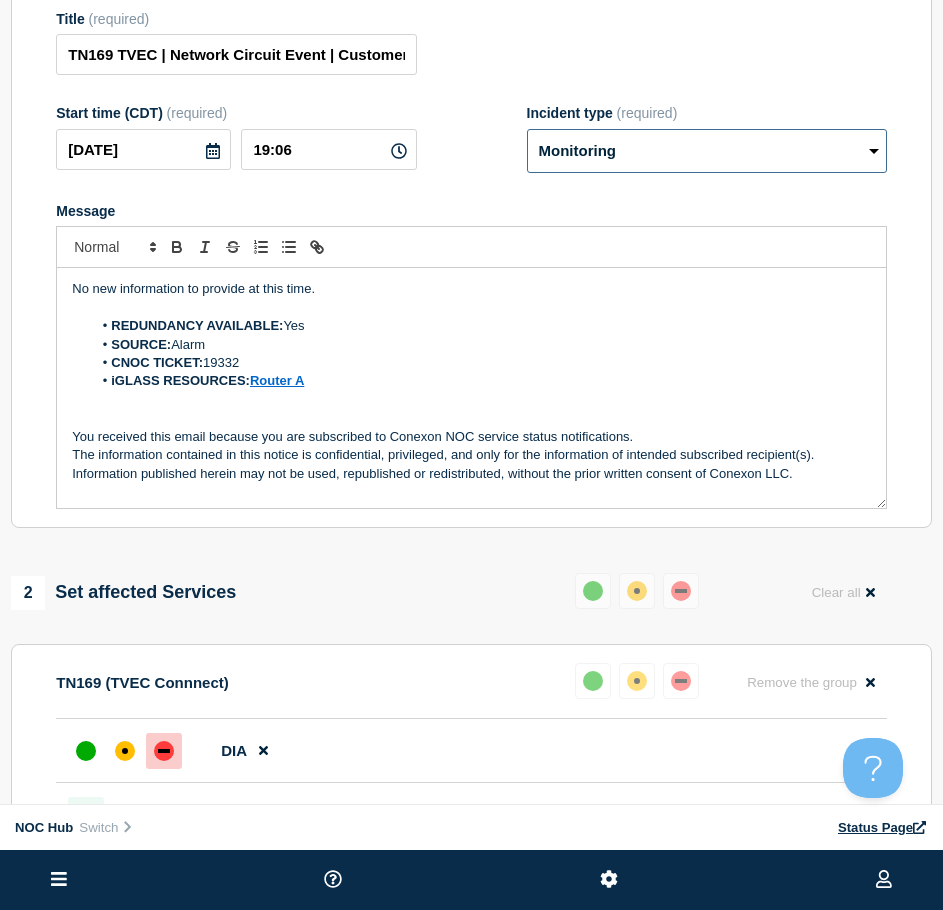 click on "Select option Investigating Identified Monitoring Resolved" at bounding box center [707, 151] 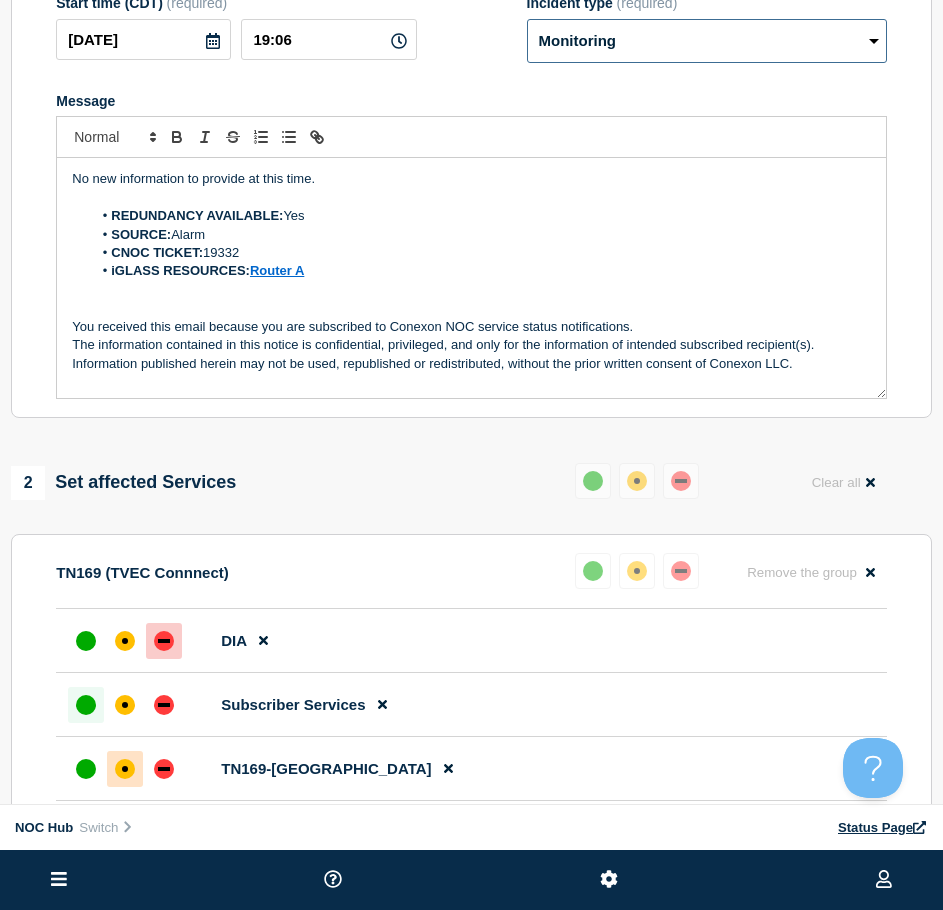 scroll, scrollTop: 700, scrollLeft: 0, axis: vertical 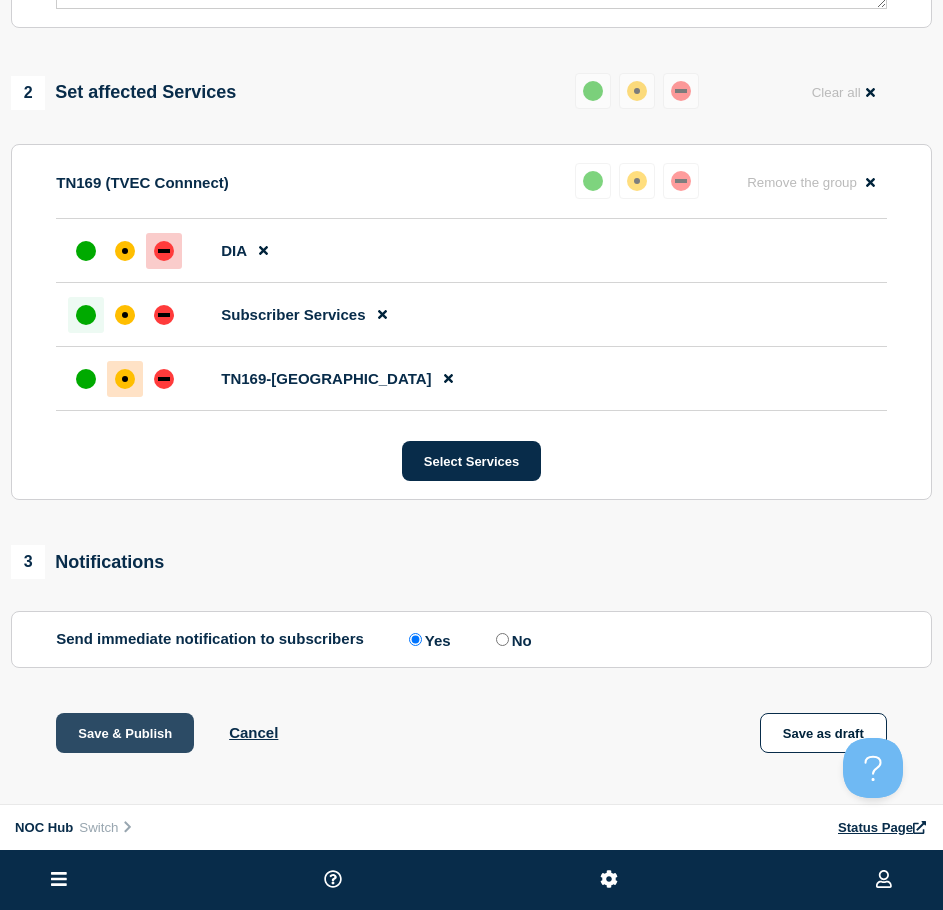click on "Save & Publish" at bounding box center [125, 733] 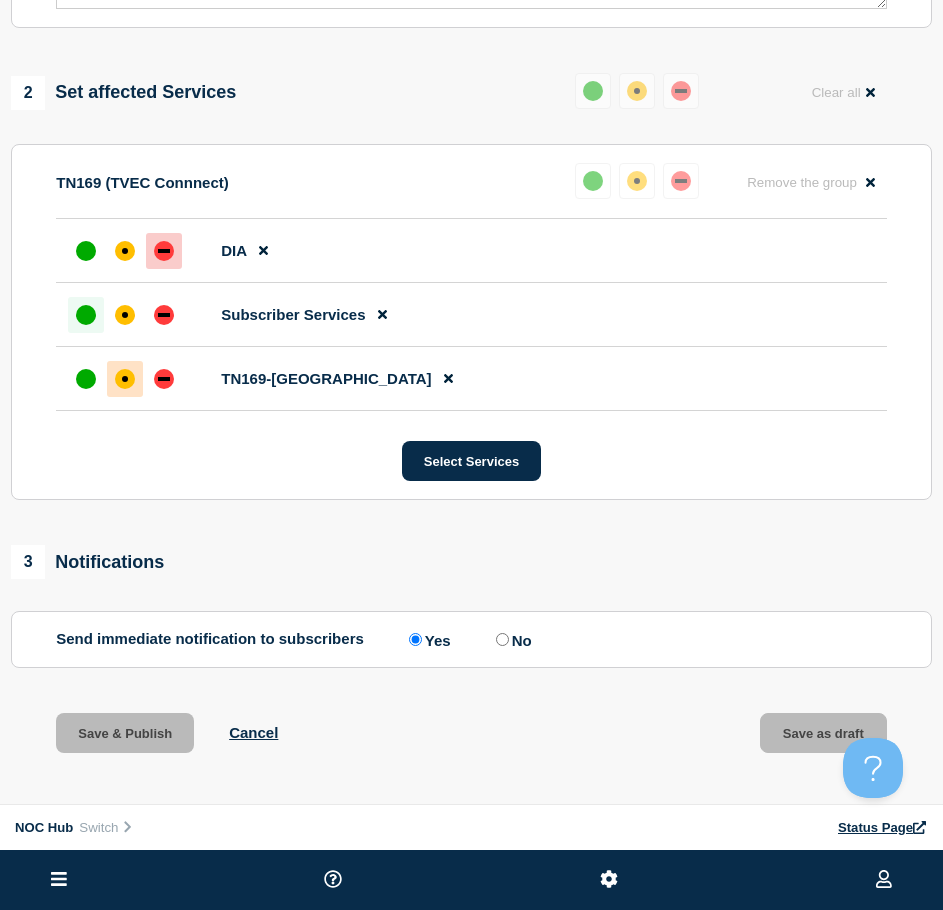 scroll, scrollTop: 0, scrollLeft: 0, axis: both 